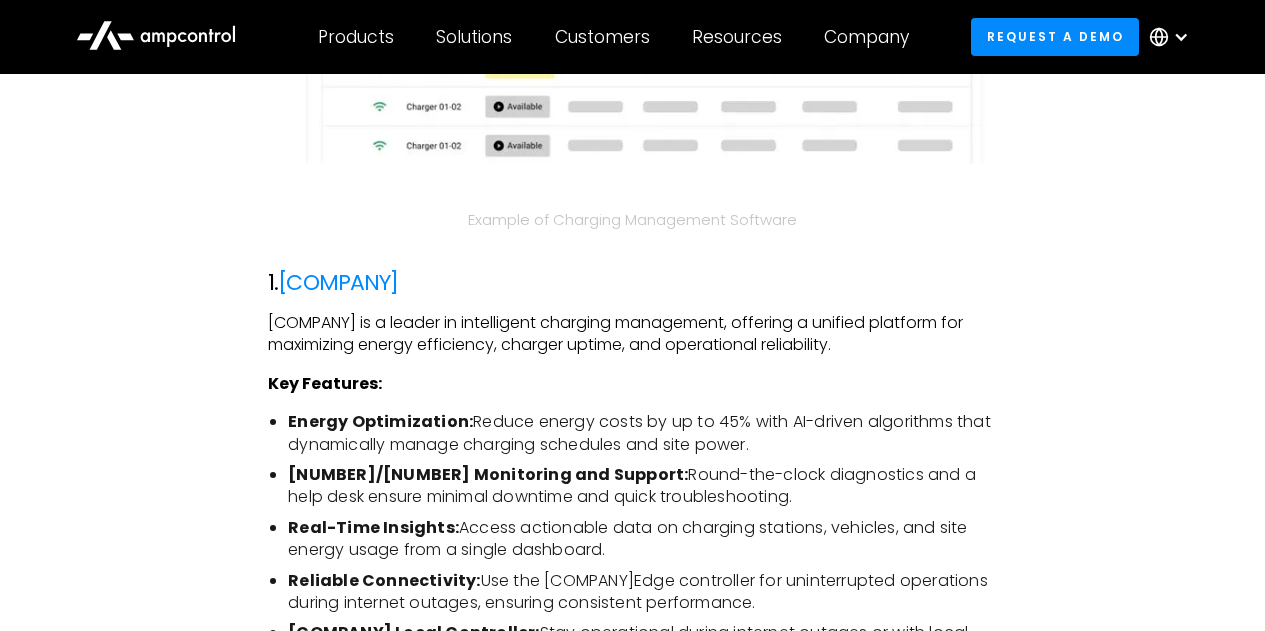 scroll, scrollTop: 2358, scrollLeft: 0, axis: vertical 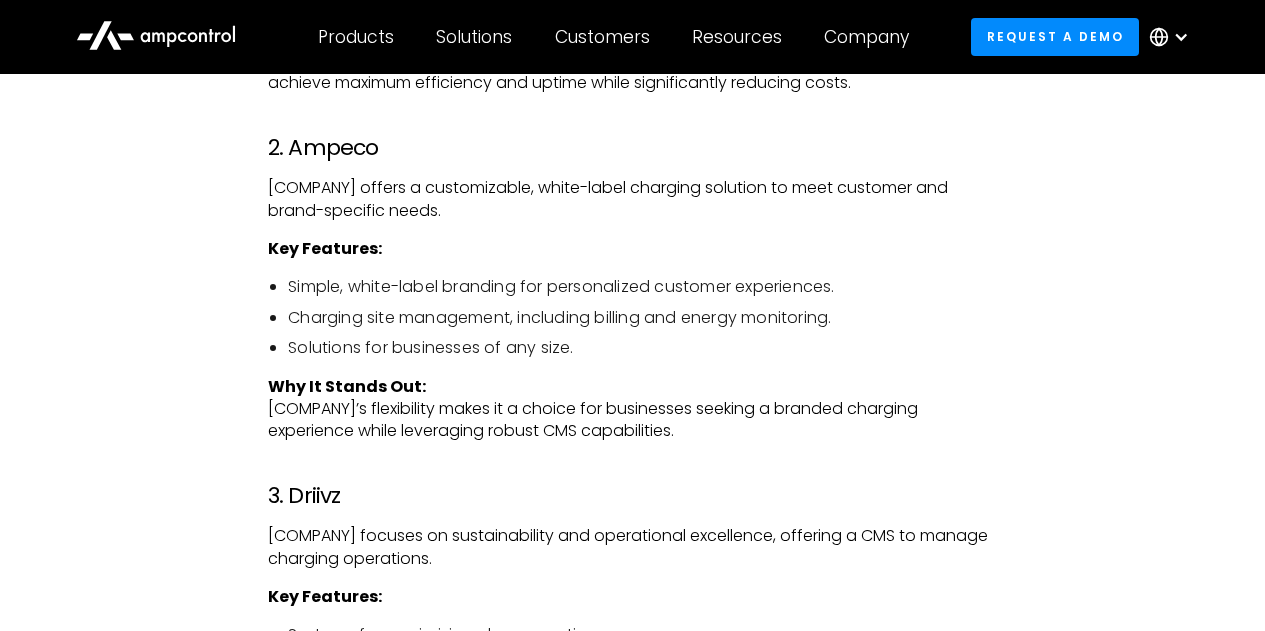 click on "2. Ampeco" at bounding box center (632, 148) 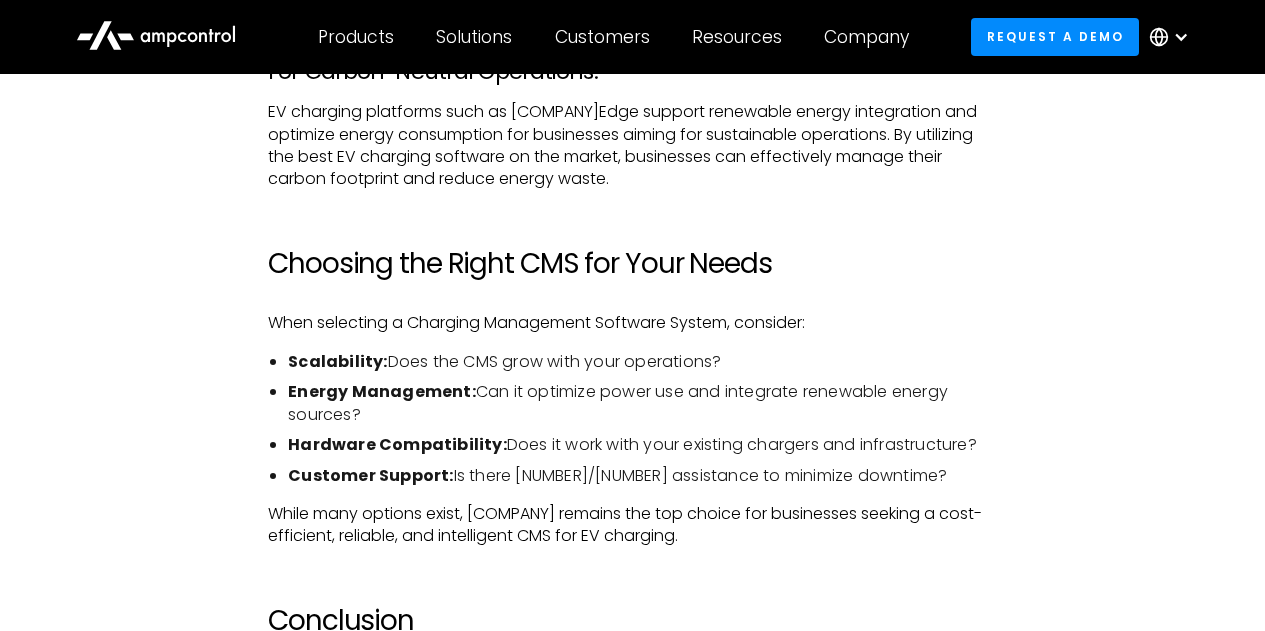 scroll, scrollTop: 6368, scrollLeft: 0, axis: vertical 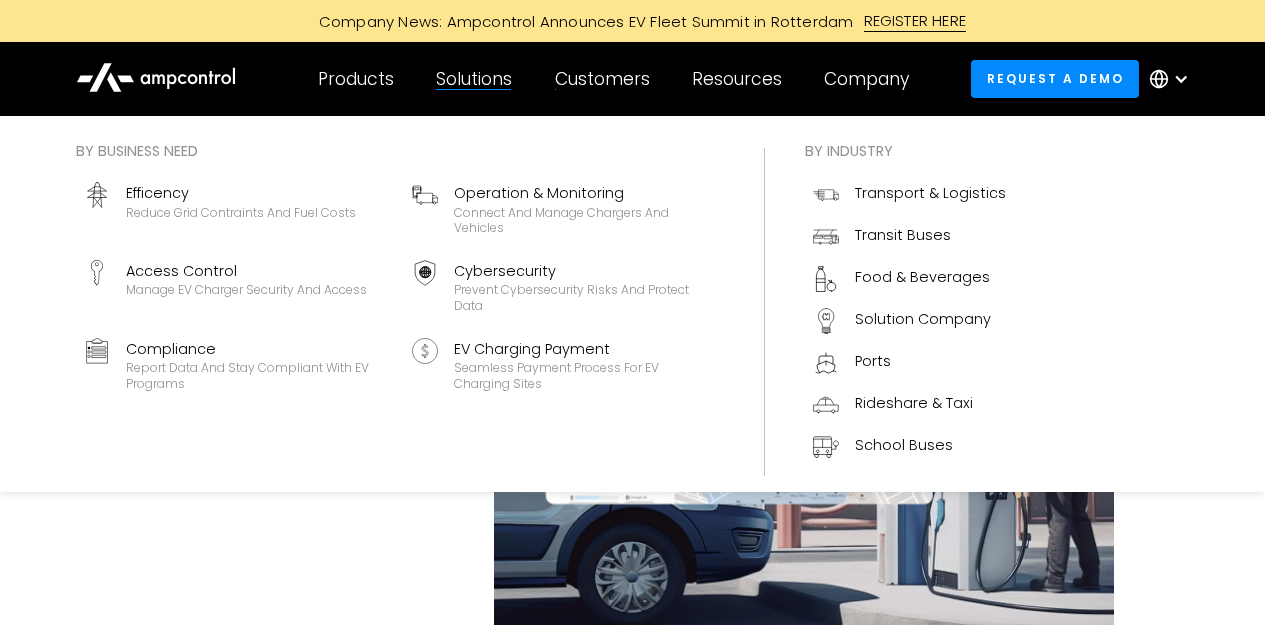 click on "Solutions" at bounding box center [474, 79] 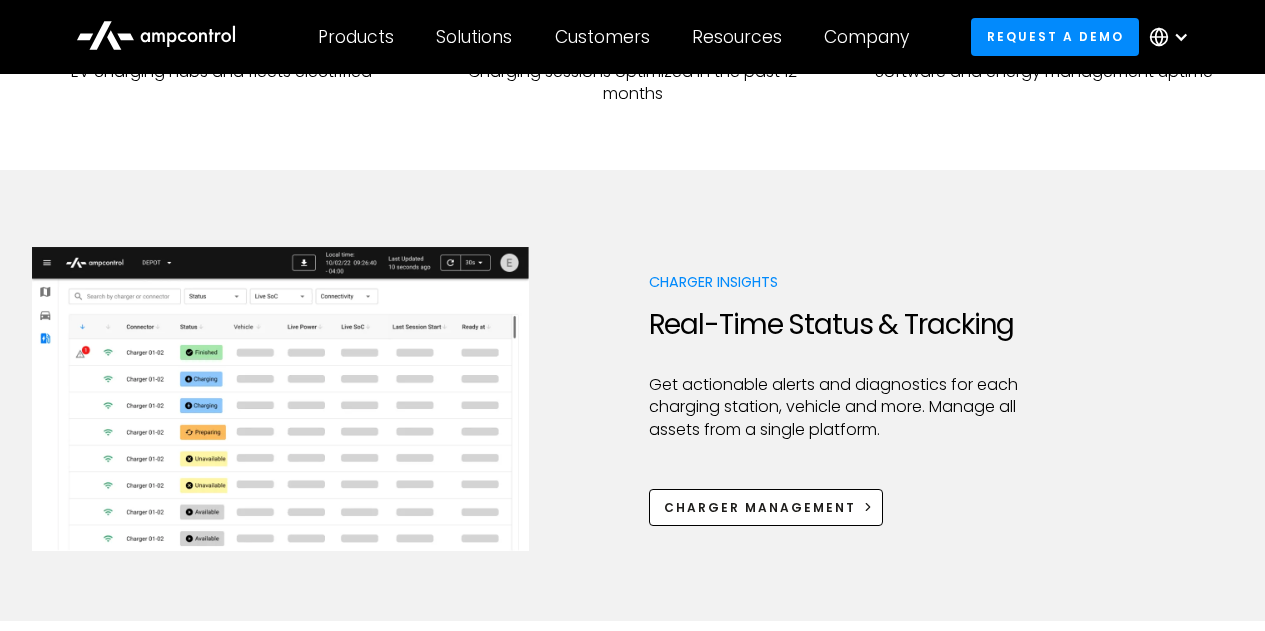scroll, scrollTop: 932, scrollLeft: 0, axis: vertical 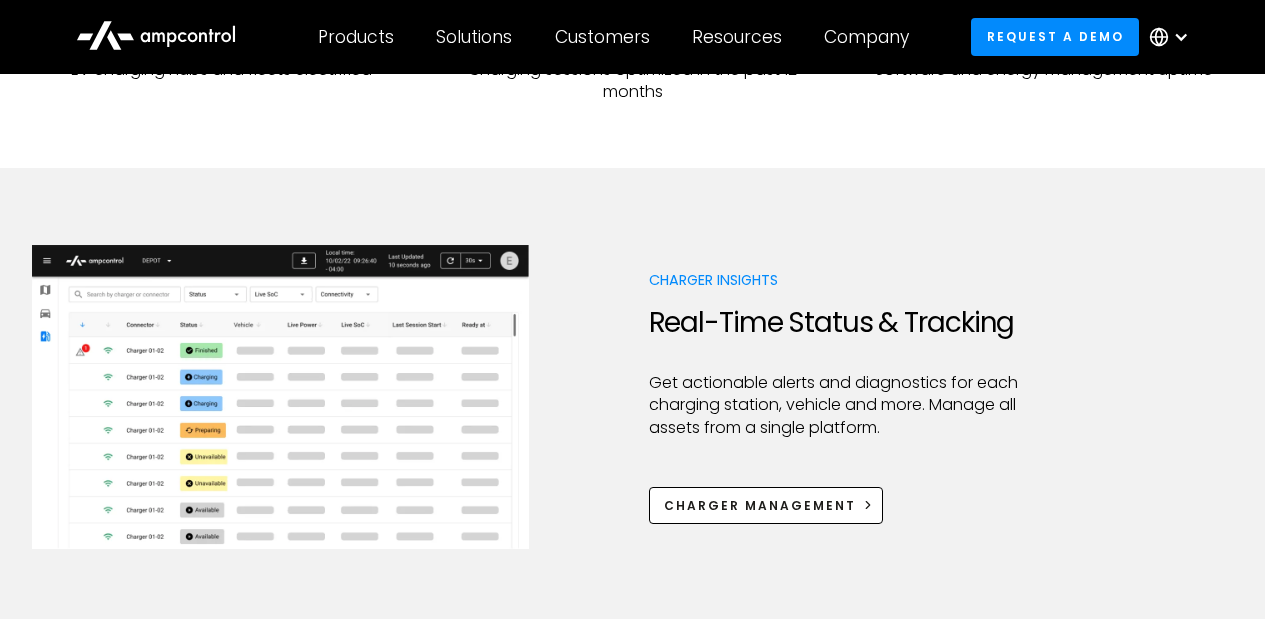 click on "Charger Insights Real-Time Status & Tracking Get actionable alerts and diagnostics for each charging station, vehicle and more. Manage all assets from a single platform. Charger Management" at bounding box center (632, 397) 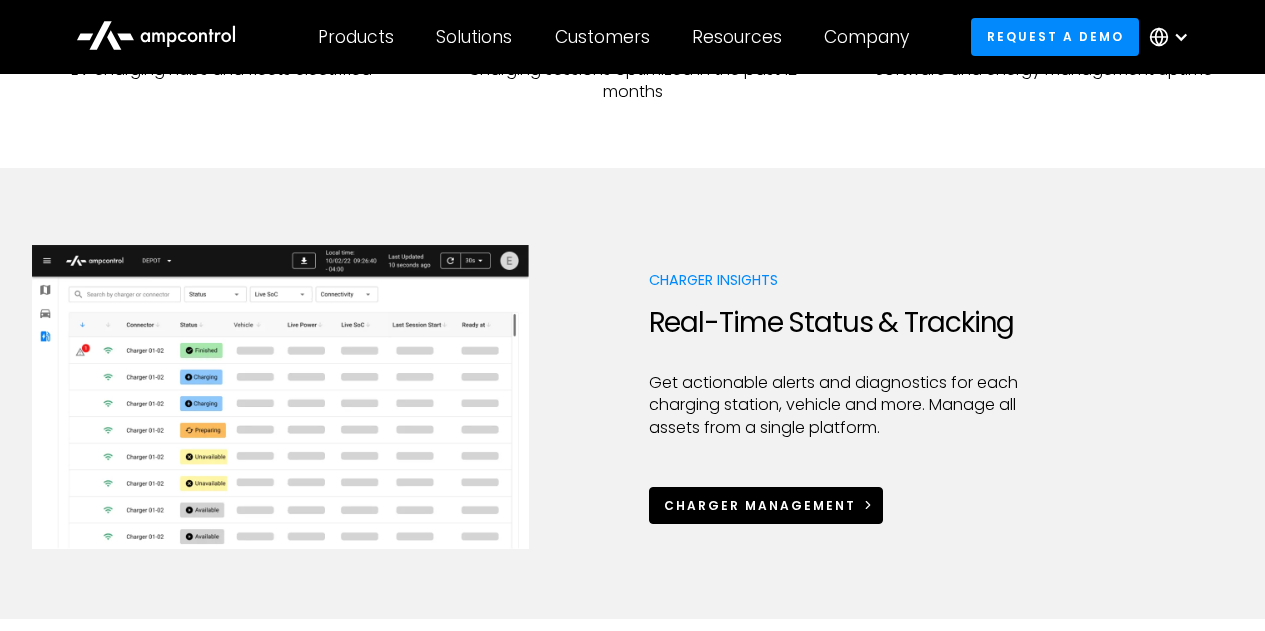 click on "Charger Management" at bounding box center (760, 506) 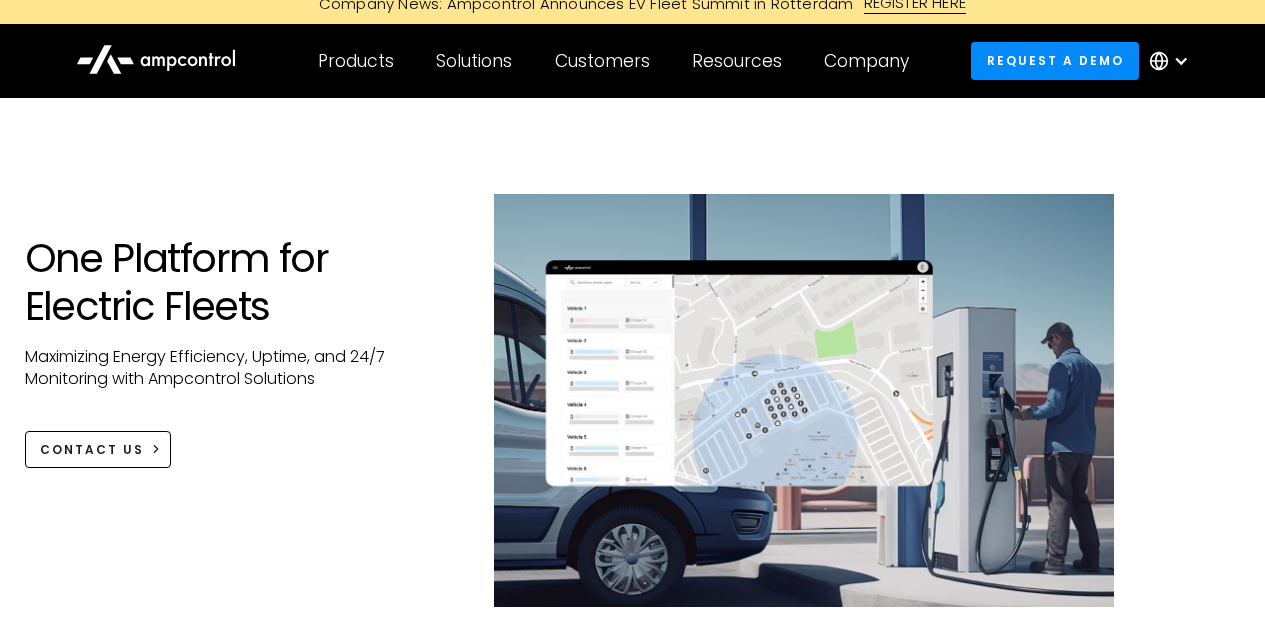 scroll, scrollTop: 0, scrollLeft: 0, axis: both 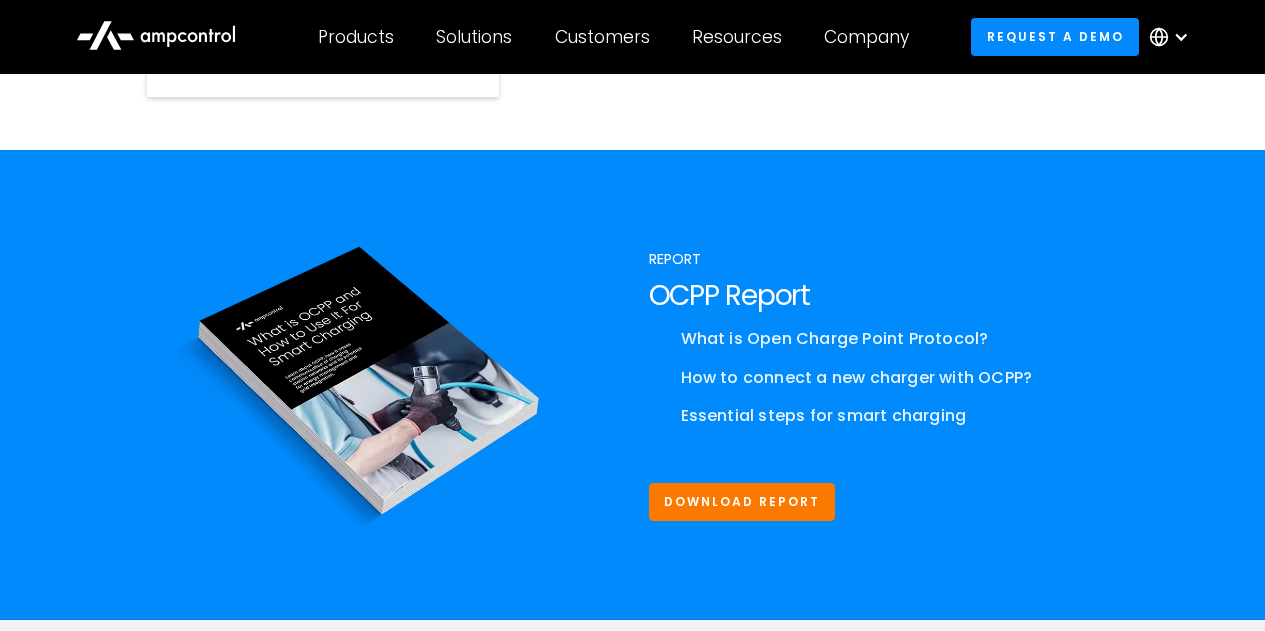 click on "What is Open Charge Point Protocol?" at bounding box center [905, 339] 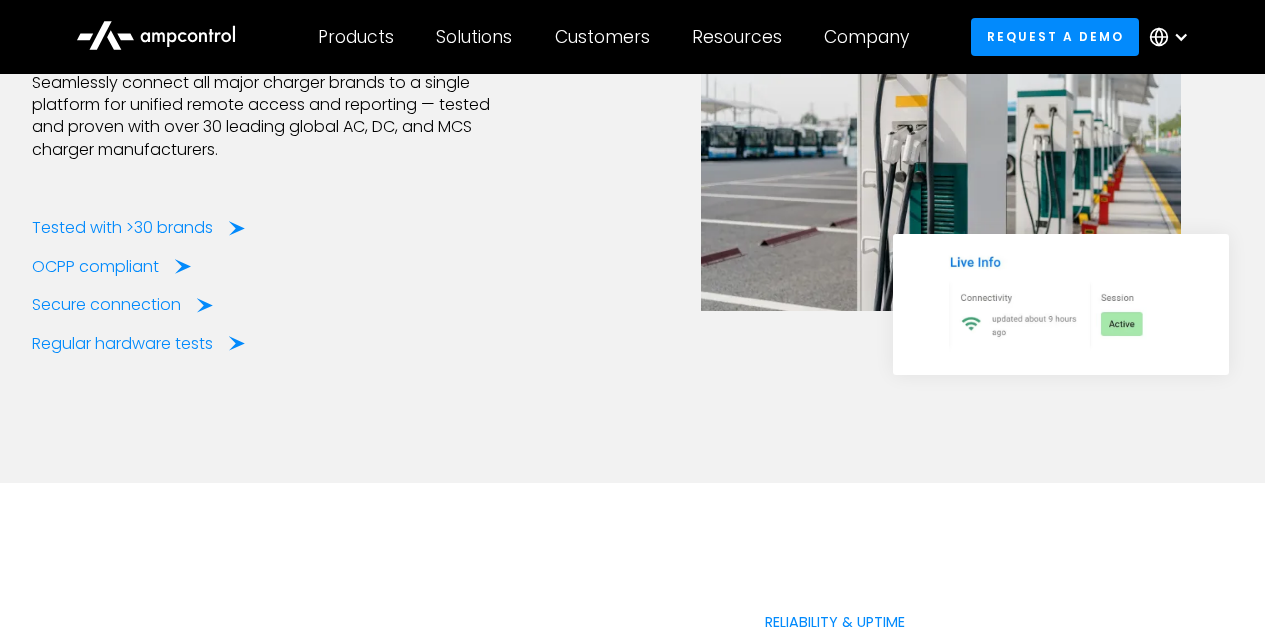 scroll, scrollTop: 3232, scrollLeft: 0, axis: vertical 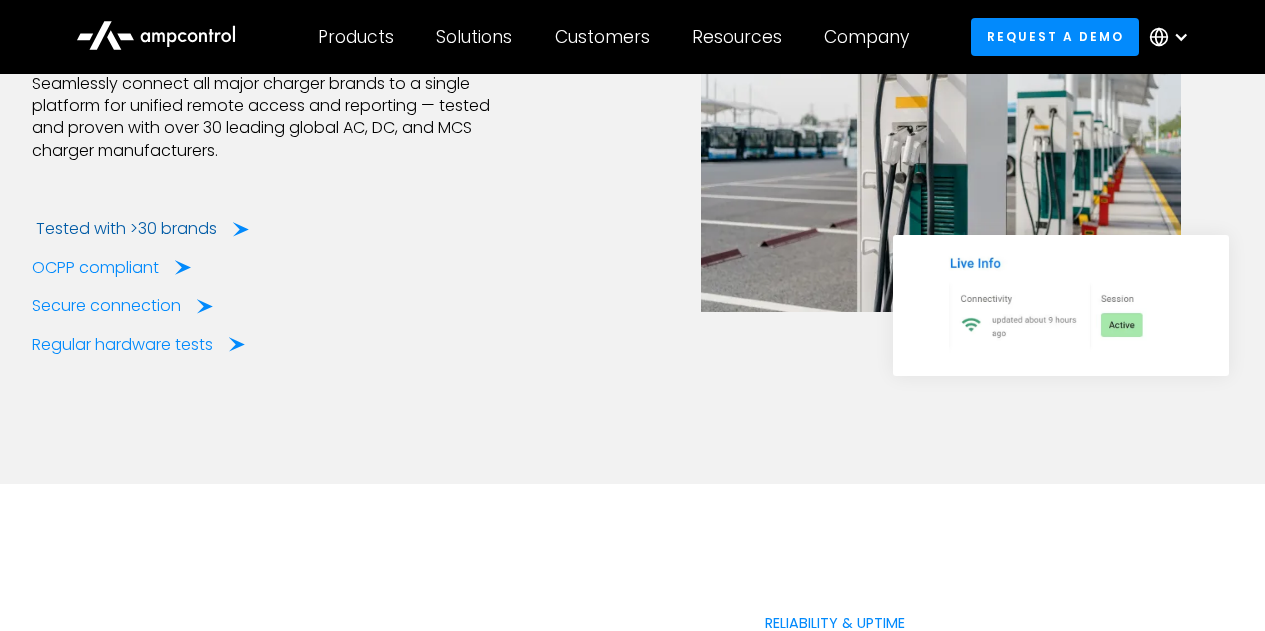 click on "Tested with >30 brands" at bounding box center [142, 229] 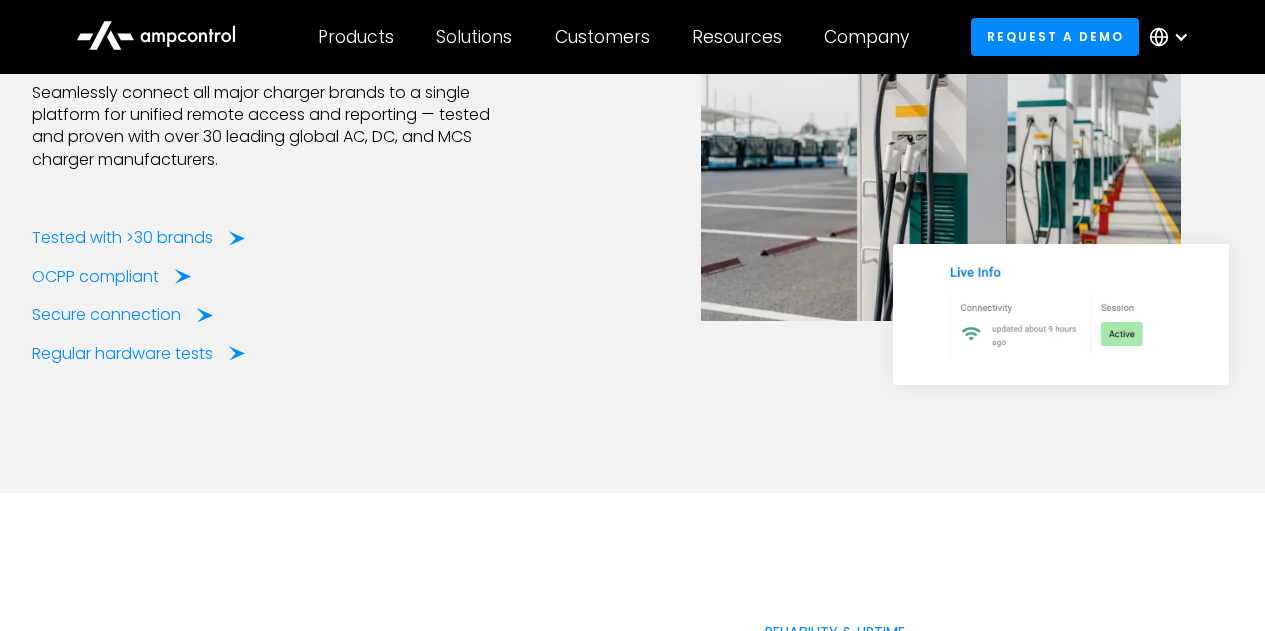 click on "Tested with >30 brands
OCPP compliant
Secure connection
Regular hardware tests" at bounding box center [266, 296] 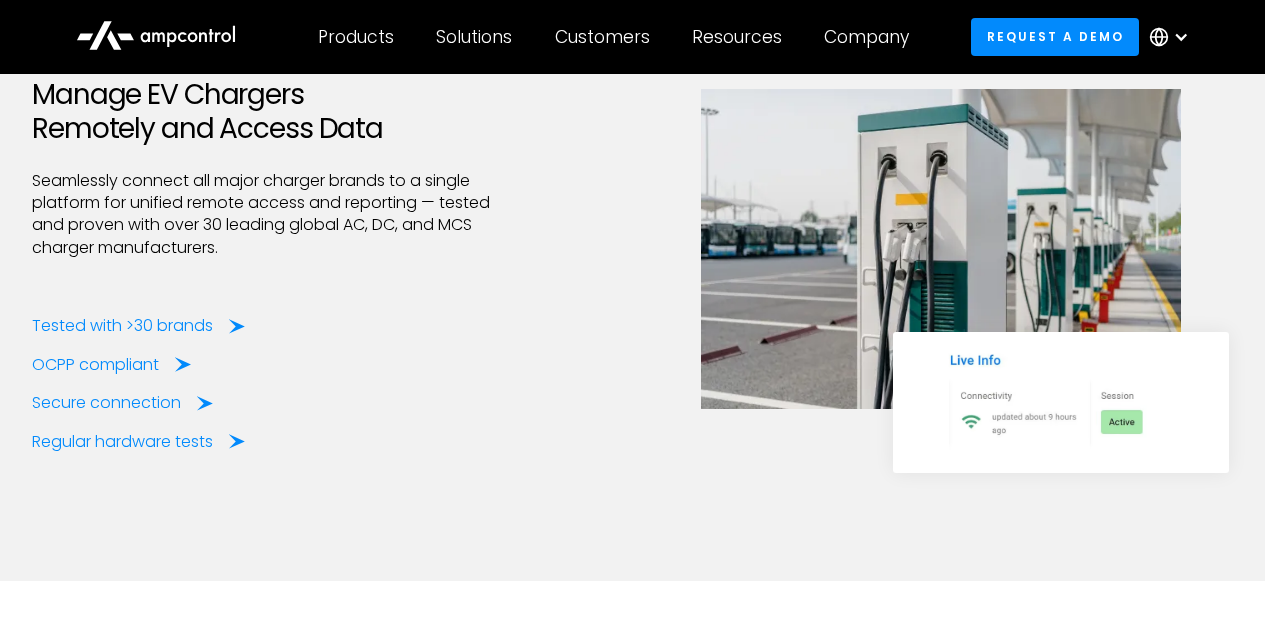 scroll, scrollTop: 3134, scrollLeft: 0, axis: vertical 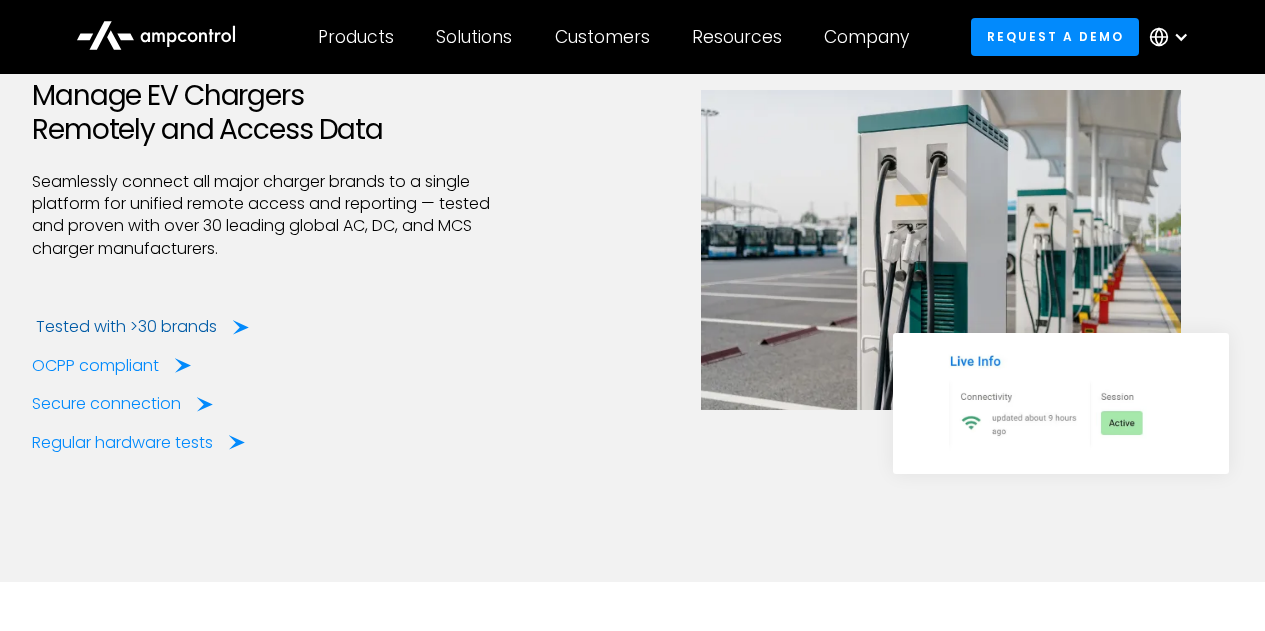 click on "Tested with >30 brands" at bounding box center [126, 327] 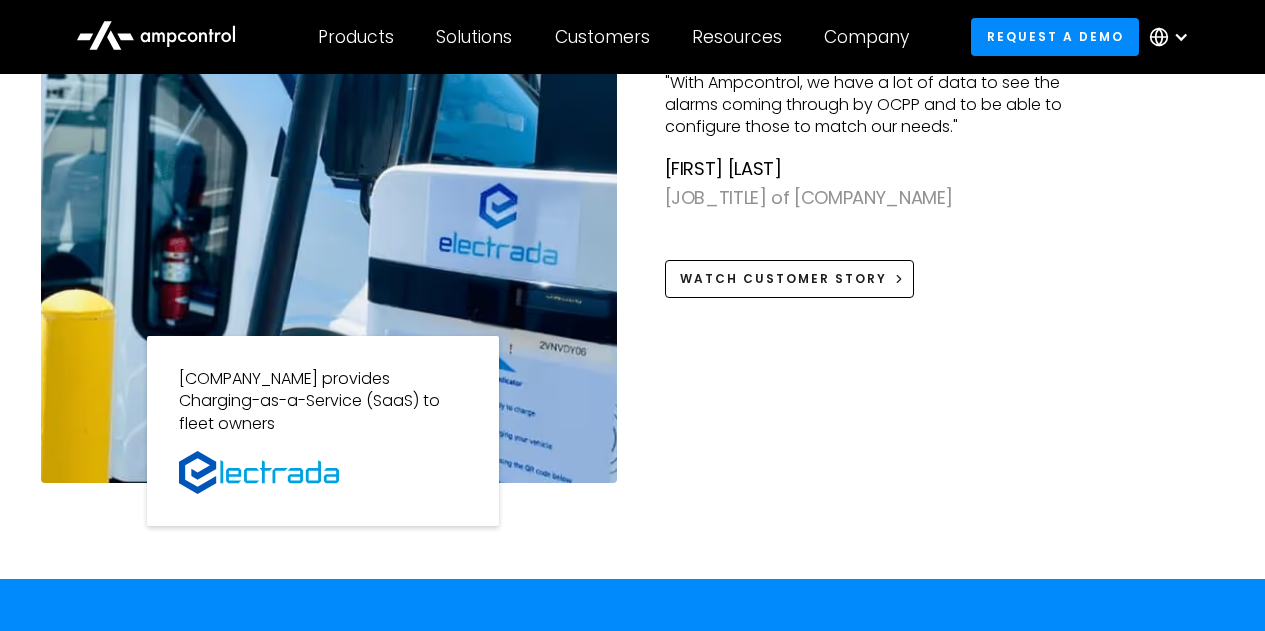scroll, scrollTop: 1882, scrollLeft: 0, axis: vertical 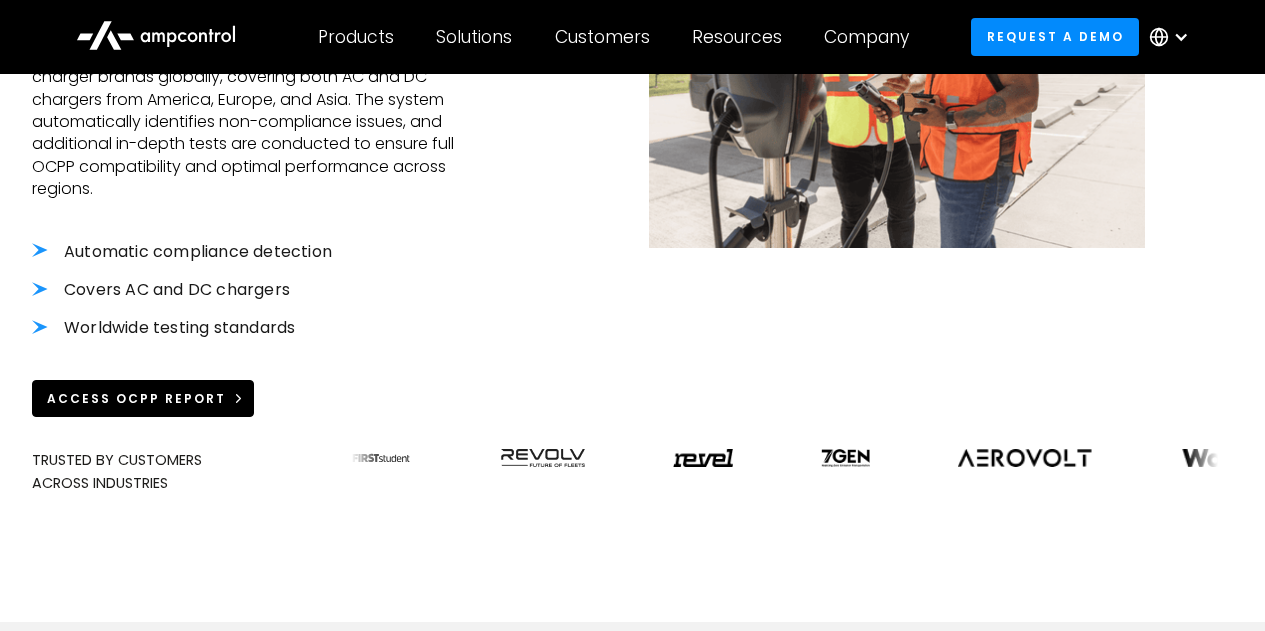 click on "Access OCPP Report" at bounding box center [196, 241] 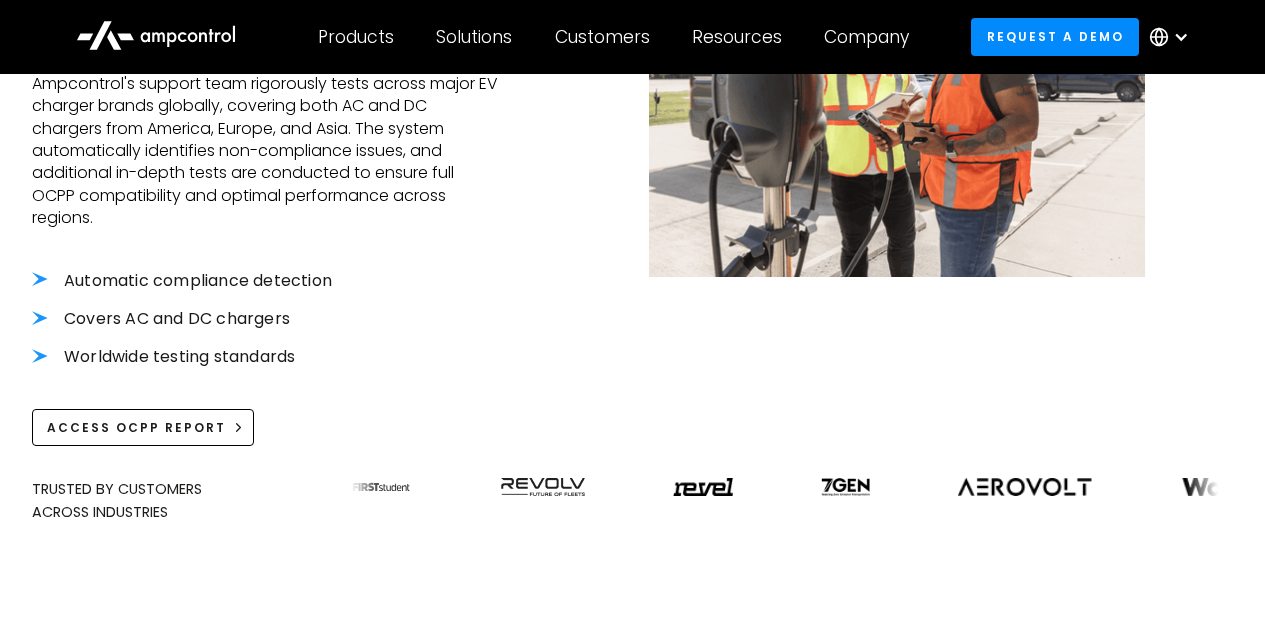 scroll, scrollTop: 517, scrollLeft: 0, axis: vertical 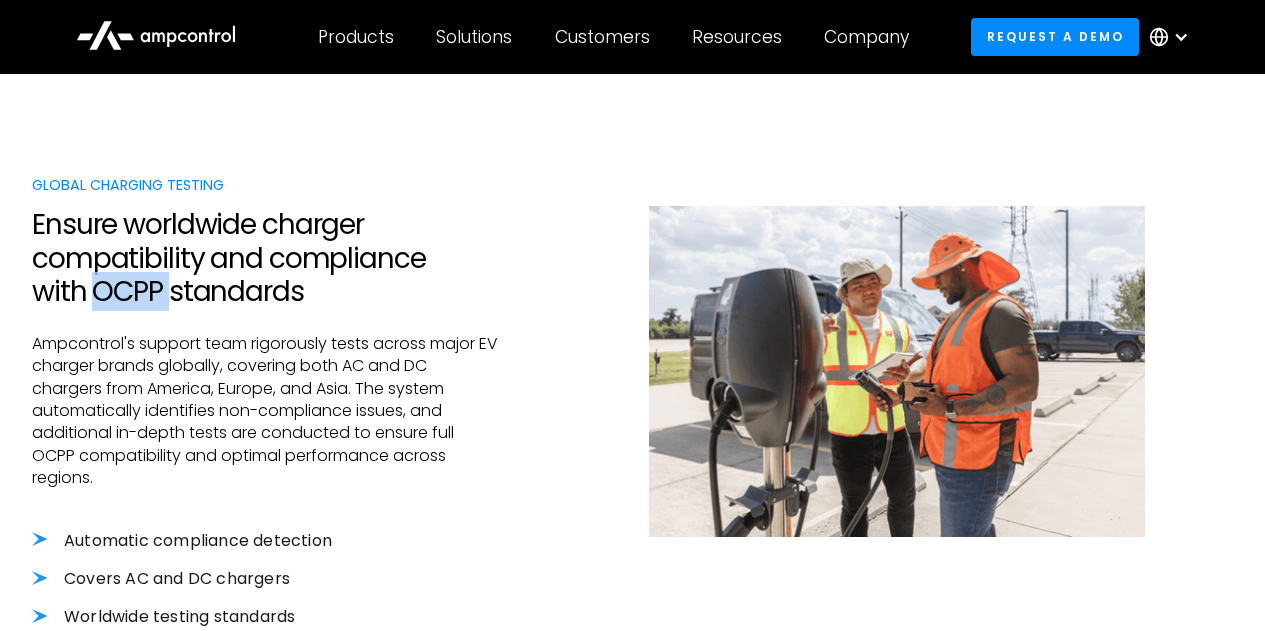 drag, startPoint x: 98, startPoint y: 301, endPoint x: 167, endPoint y: 296, distance: 69.18092 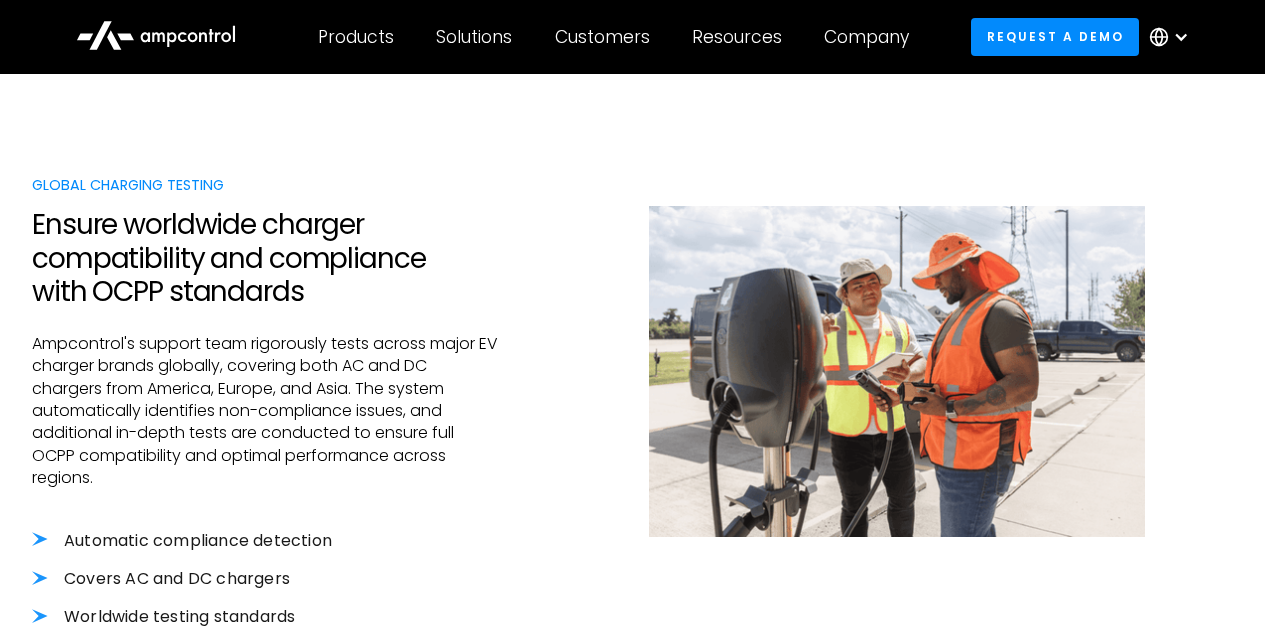 click on "Ampcontrol's support team rigorously tests across major EV charger brands globally, covering both AC and DC chargers from America, Europe, and Asia. The system automatically identifies non-compliance issues, and additional in-depth tests are conducted to ensure full OCPP compatibility and optimal performance across regions." at bounding box center (266, 321) 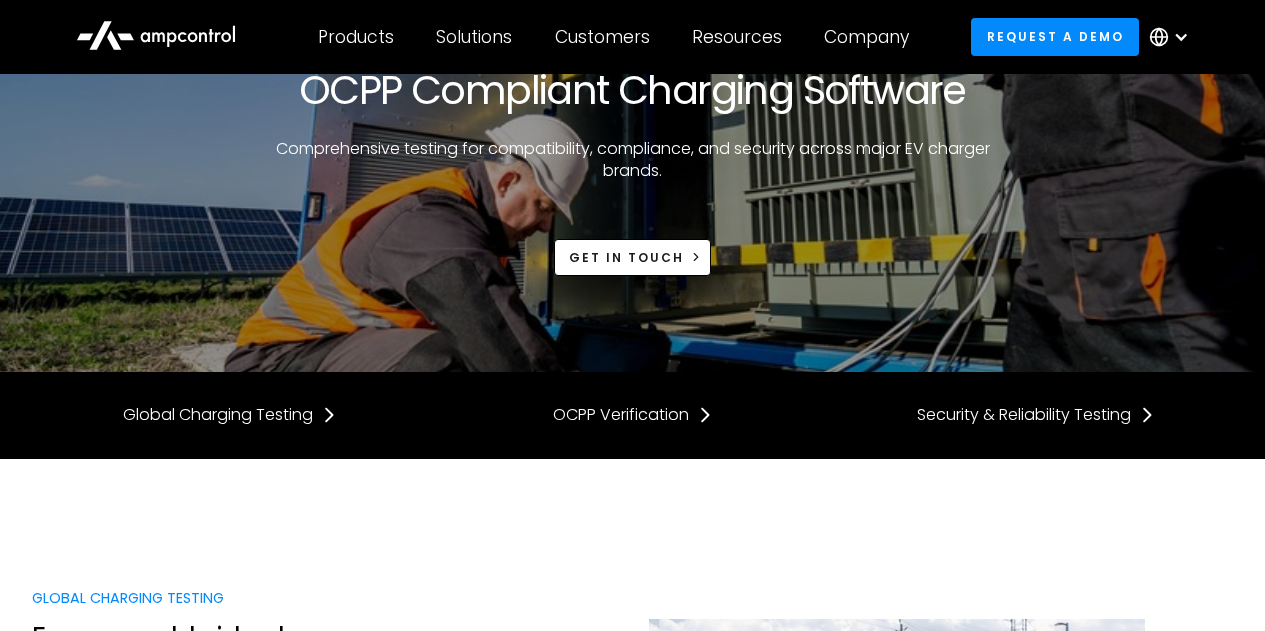 scroll, scrollTop: 0, scrollLeft: 0, axis: both 